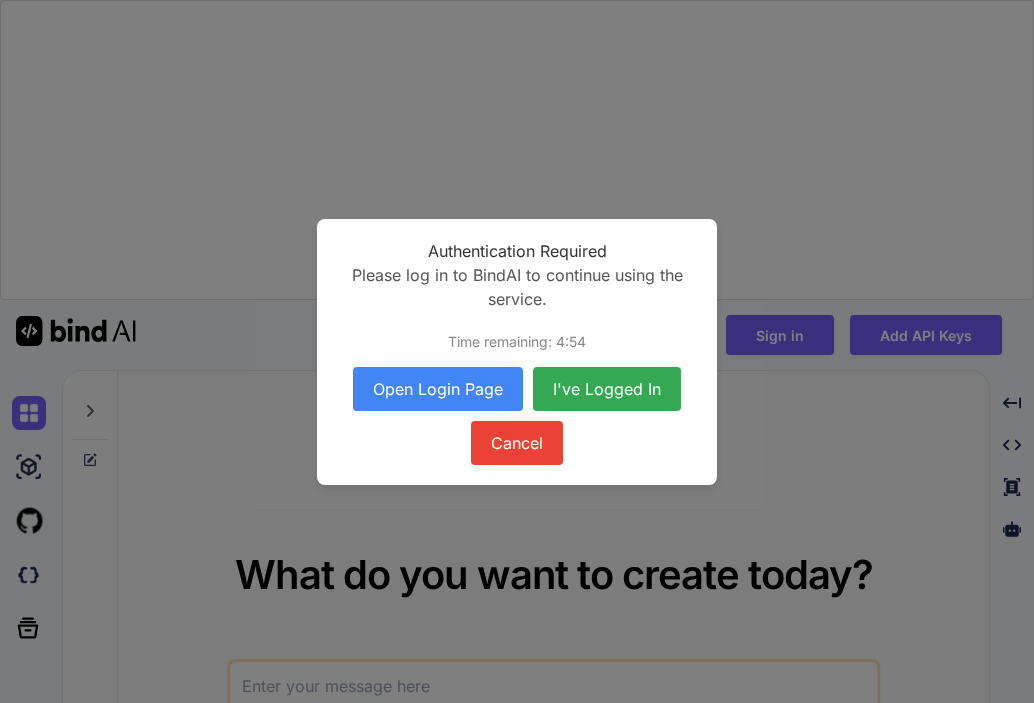 scroll, scrollTop: 0, scrollLeft: 0, axis: both 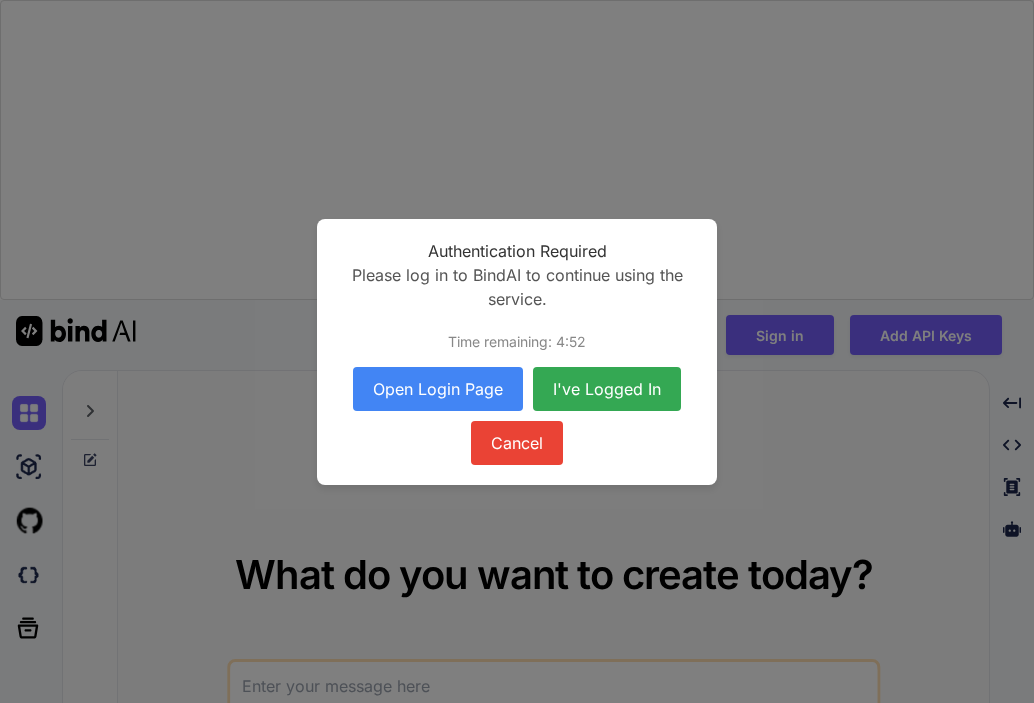 click on "Open Login Page" at bounding box center (438, 389) 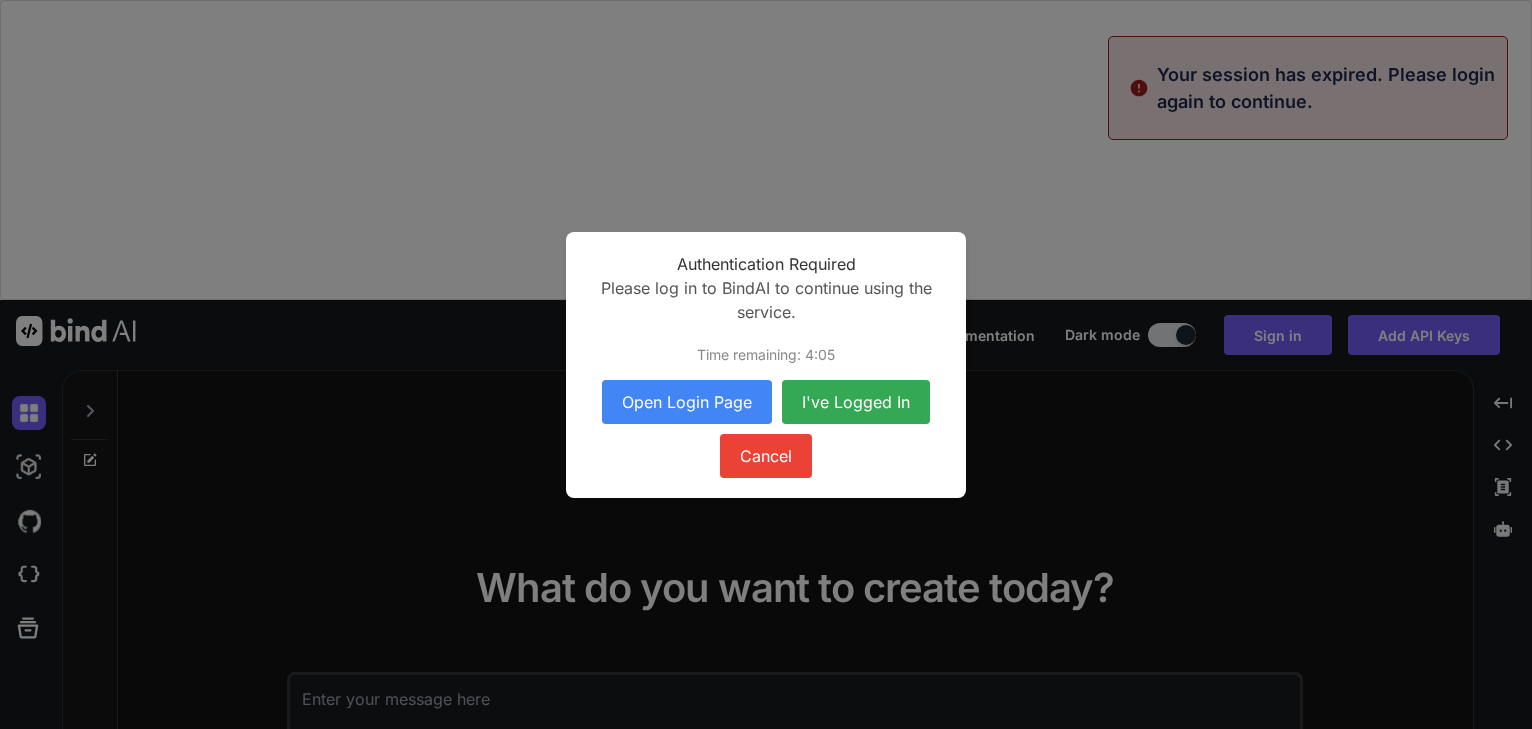 click on "I've Logged In" at bounding box center [856, 402] 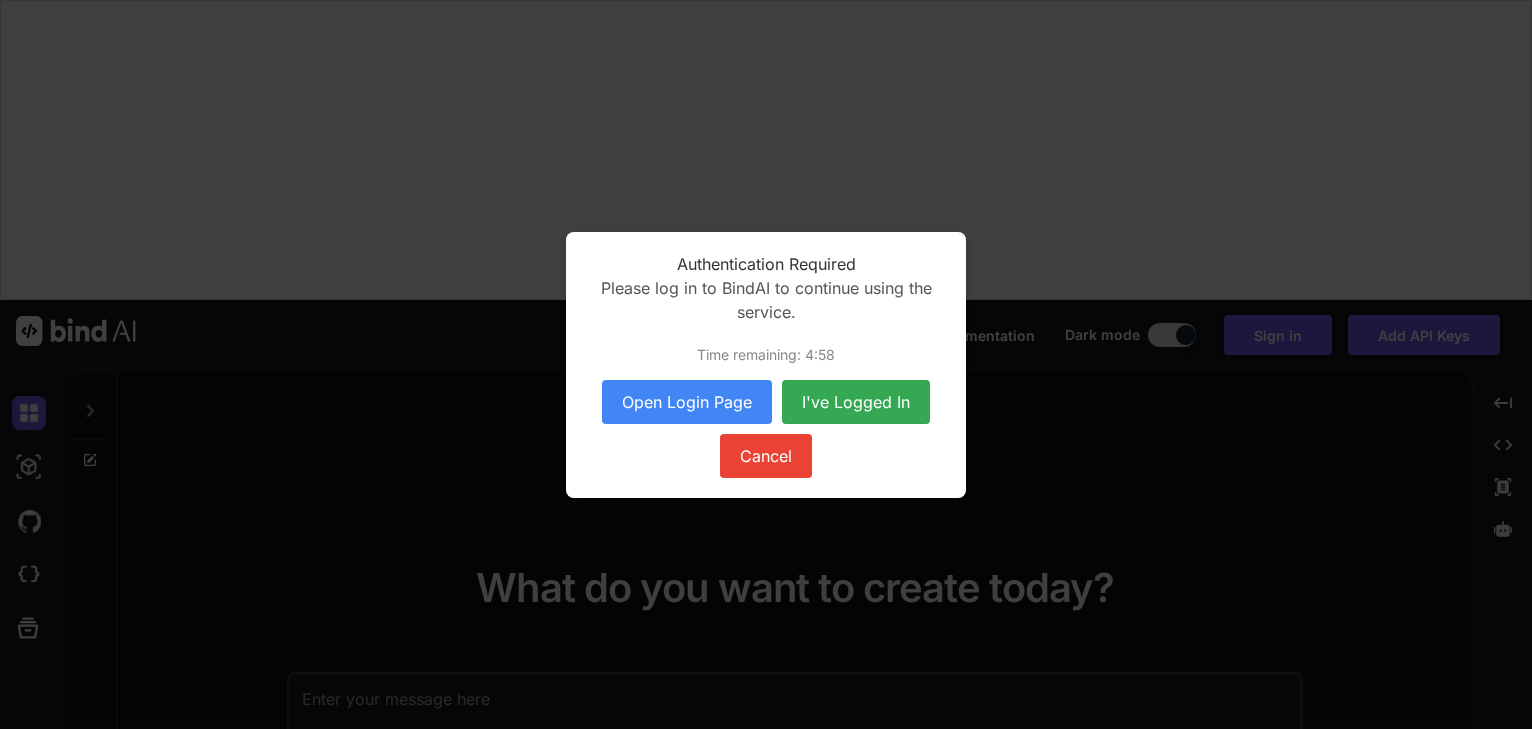 click on "I've Logged In" at bounding box center (856, 402) 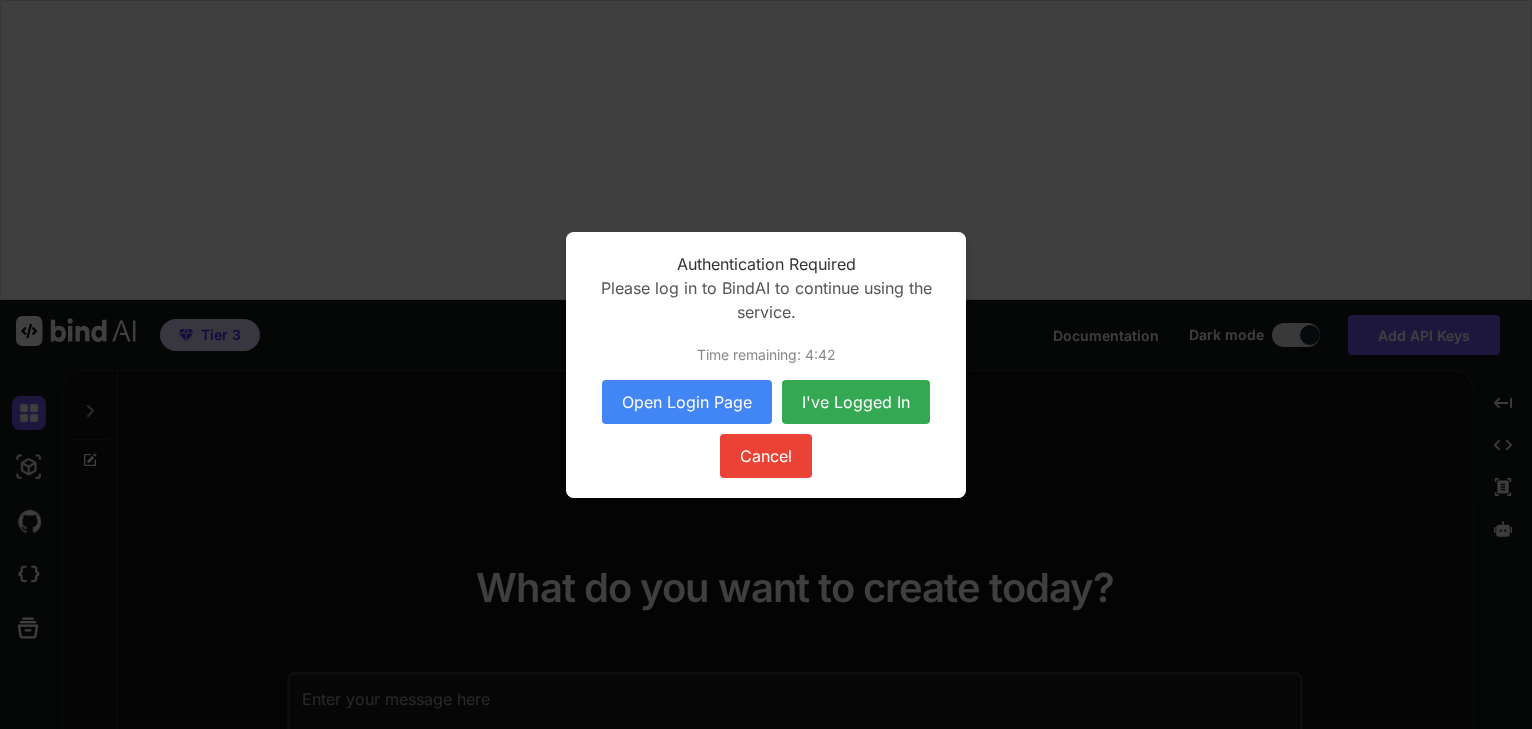 click on "I've Logged In" at bounding box center [856, 402] 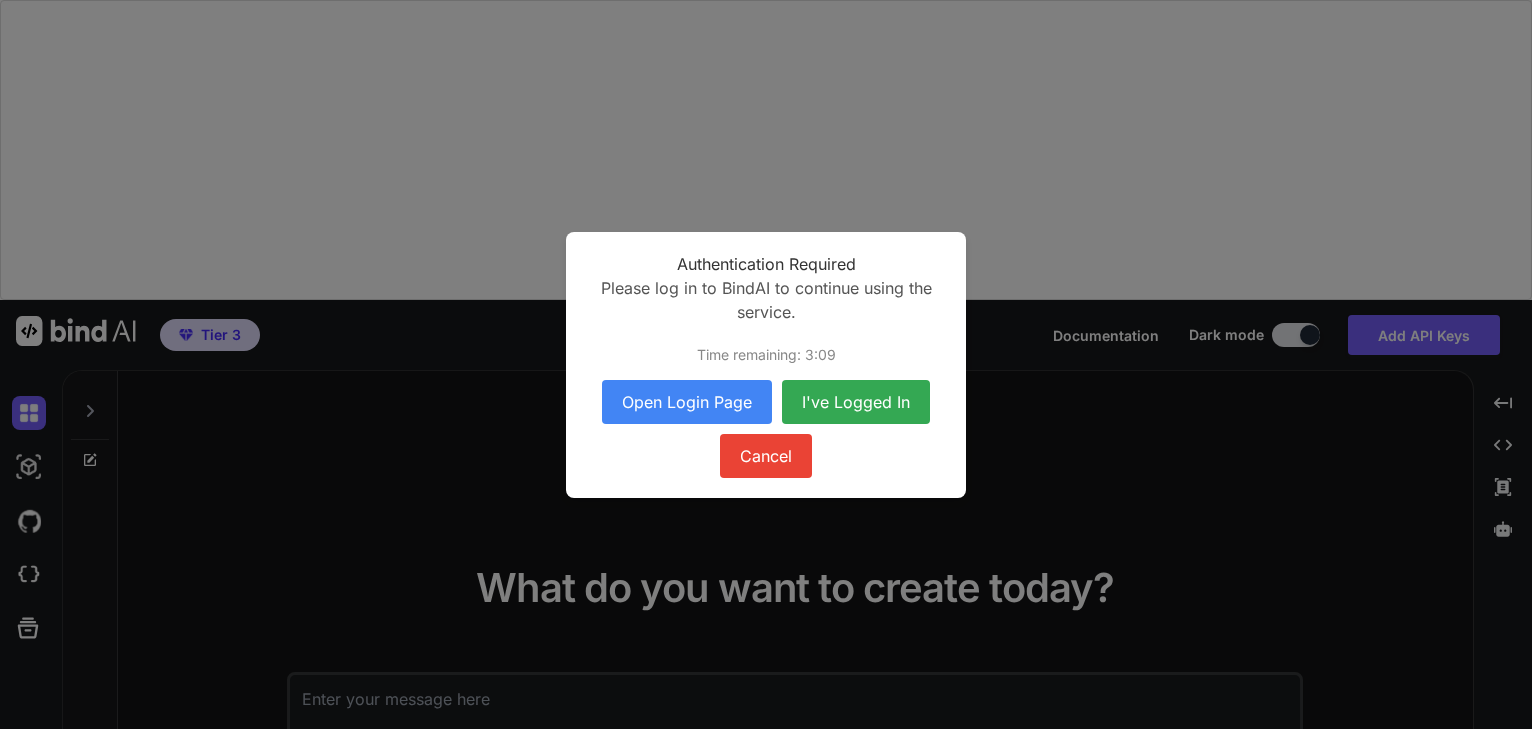 type on "x" 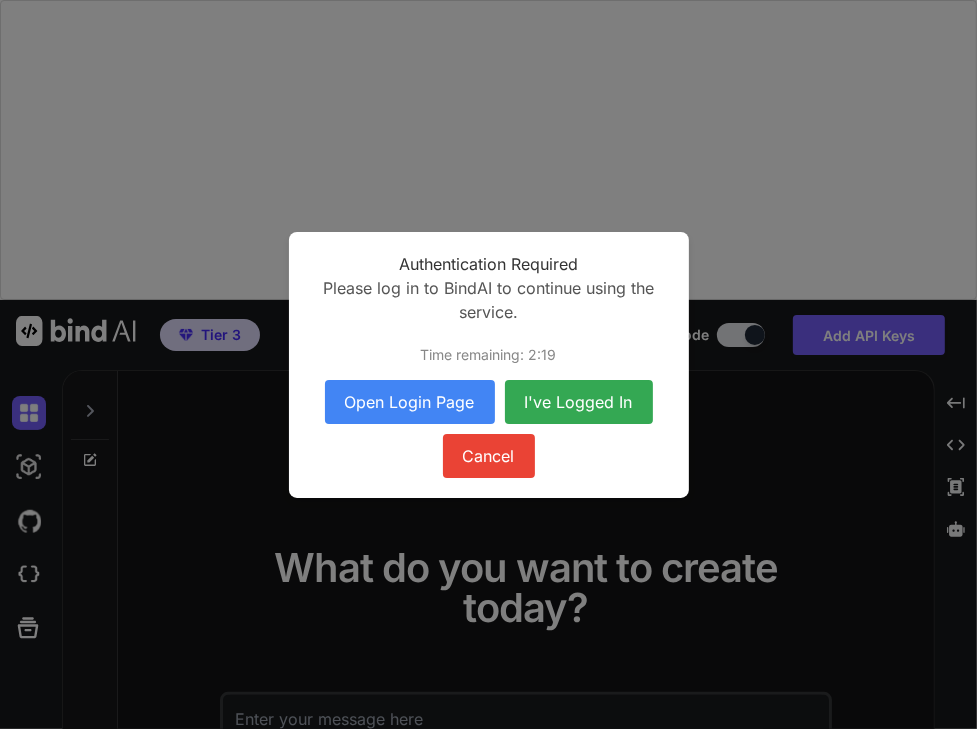 click on "I've Logged In" at bounding box center (579, 402) 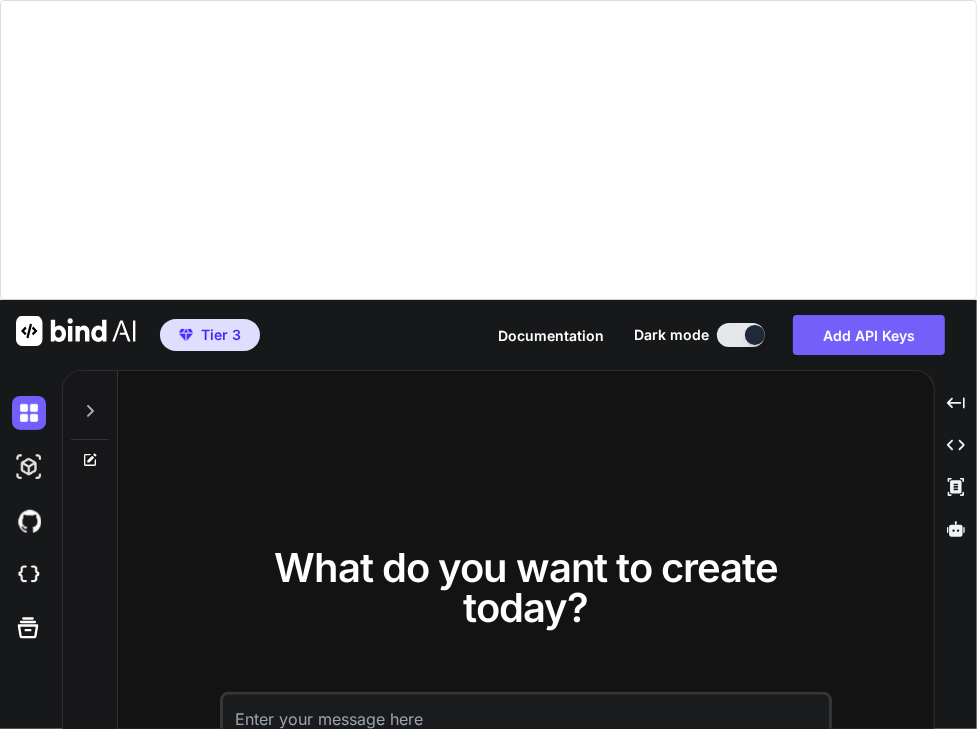 scroll, scrollTop: 300, scrollLeft: 0, axis: vertical 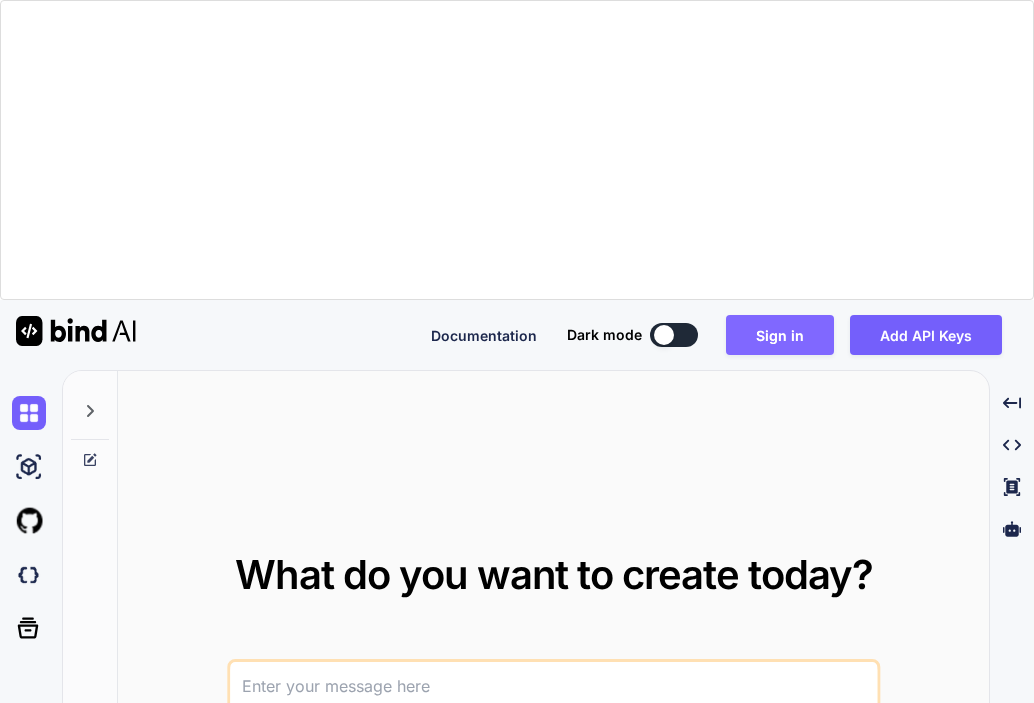 click on "Sign in" at bounding box center [780, 335] 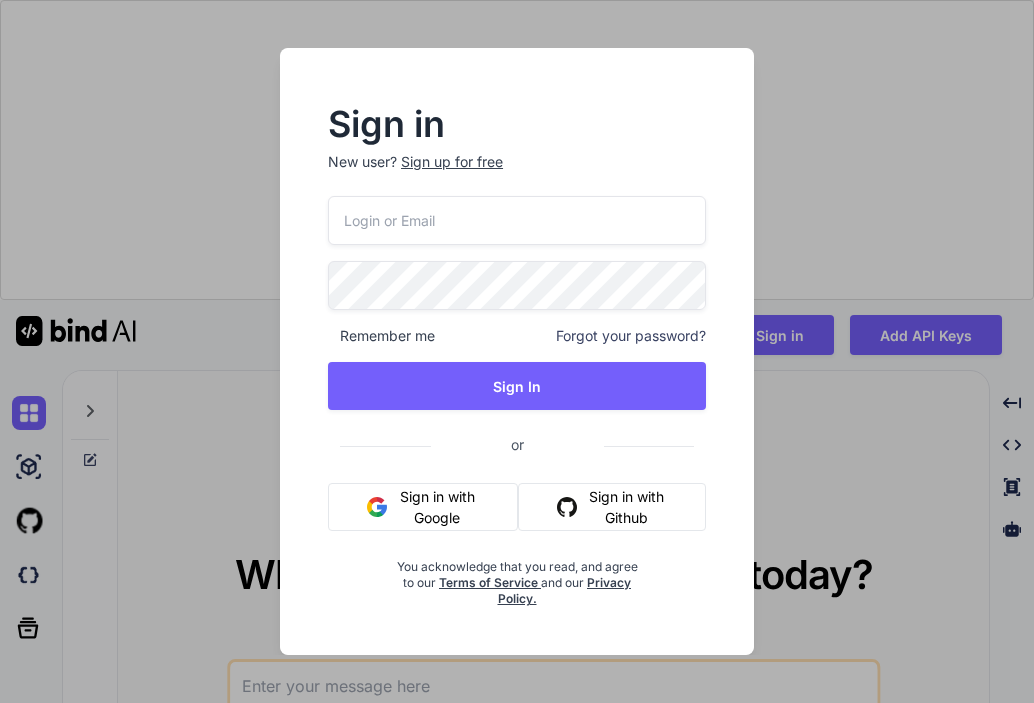 type on "x" 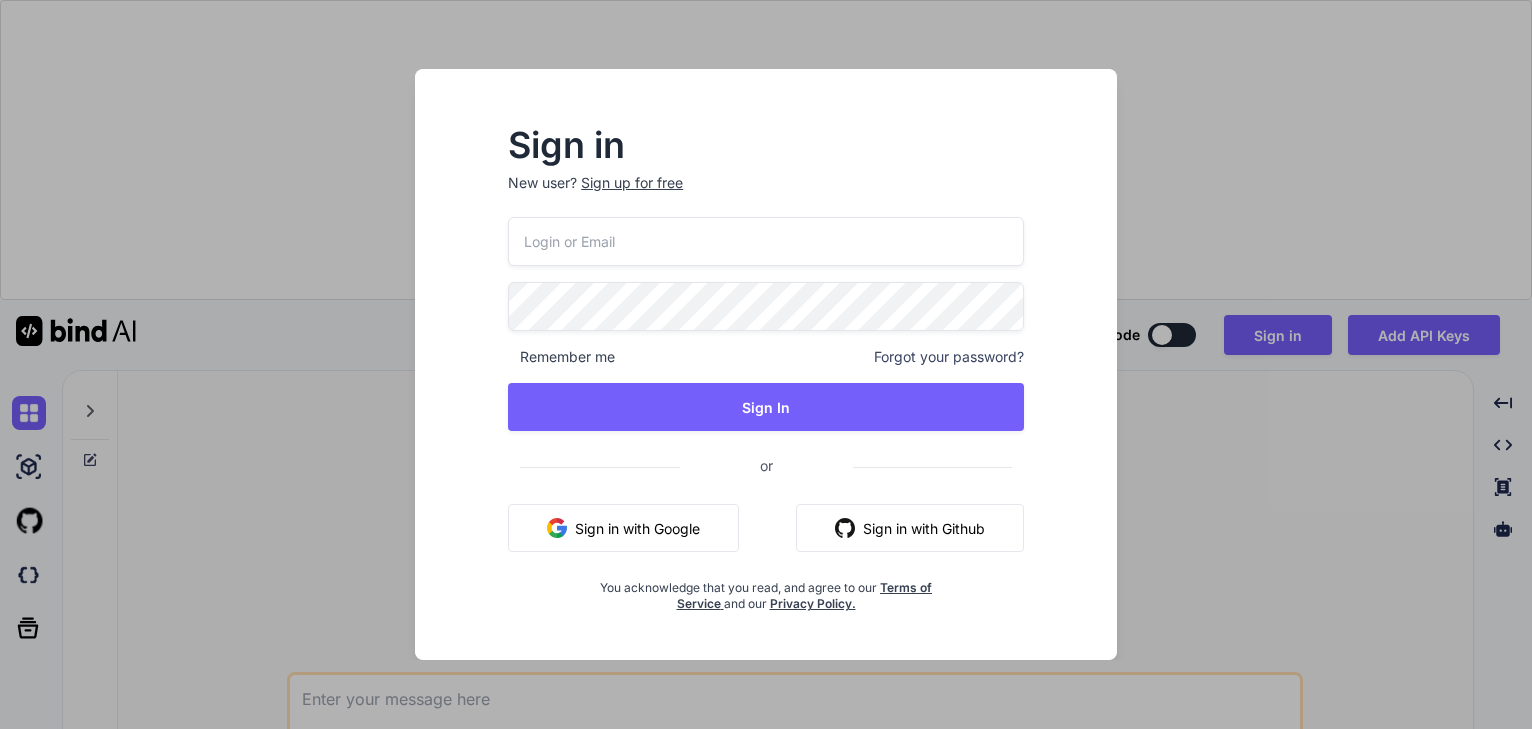 click at bounding box center (766, 241) 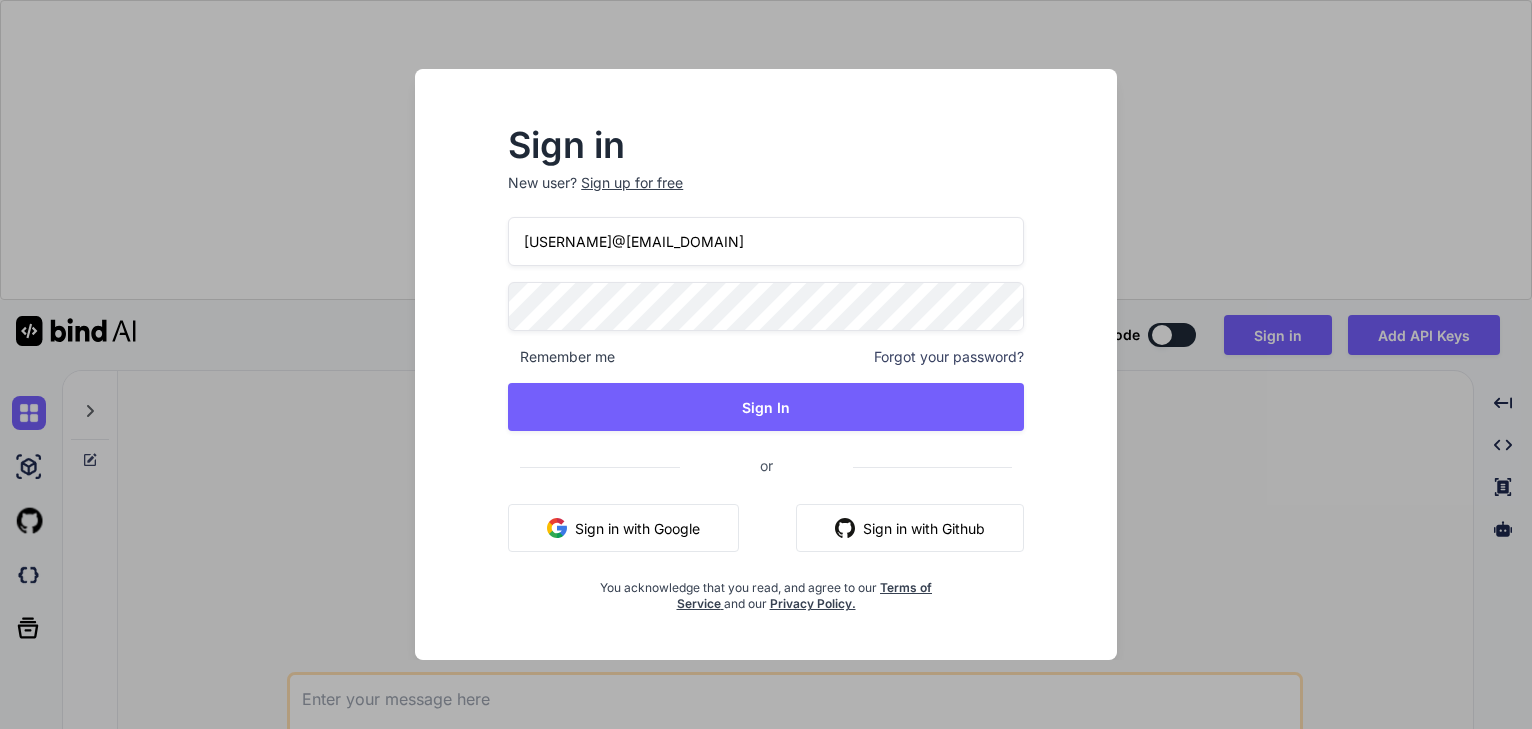 click on "[USERNAME]@[EMAIL_DOMAIN]" at bounding box center [766, 241] 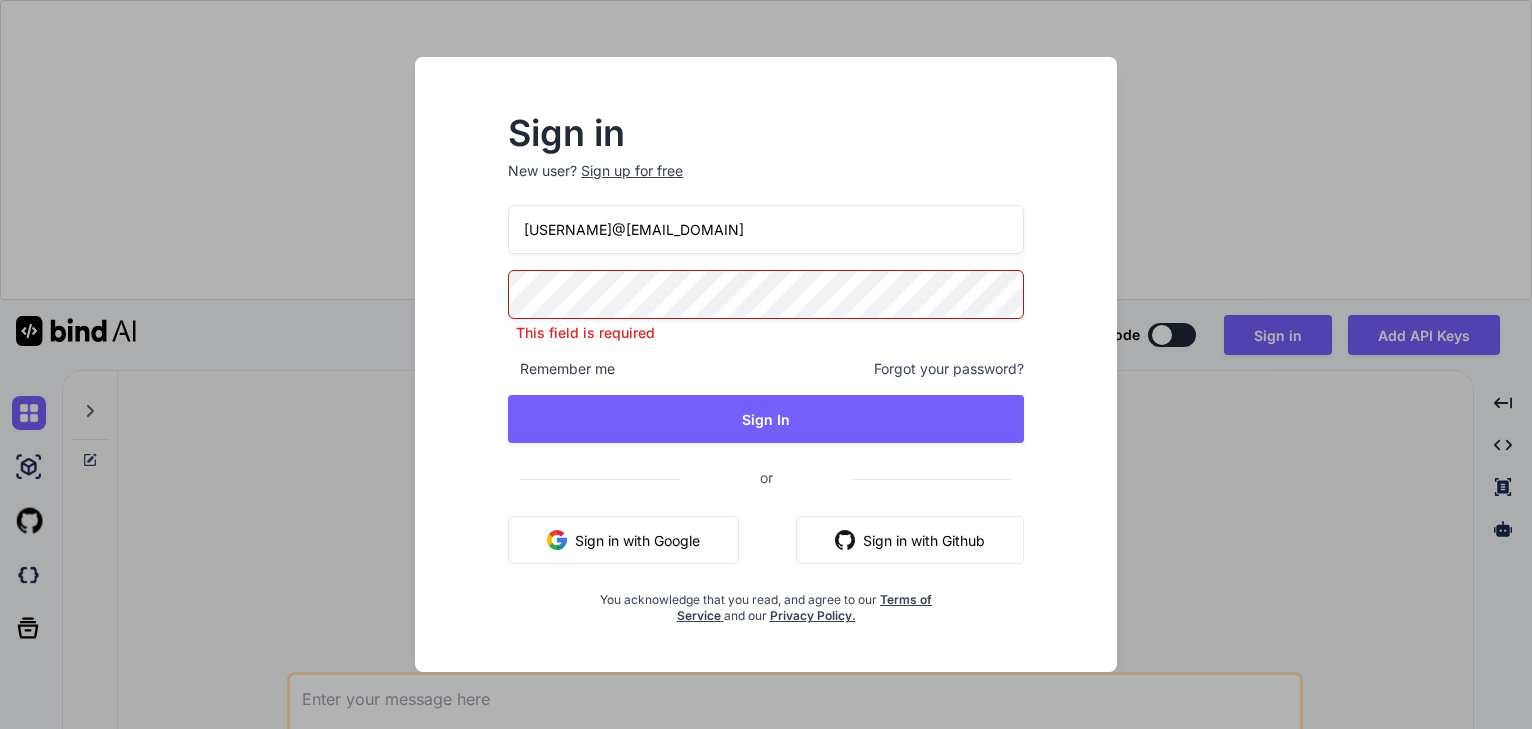 click on "[USERNAME]@[EMAIL_DOMAIN]" at bounding box center (766, 229) 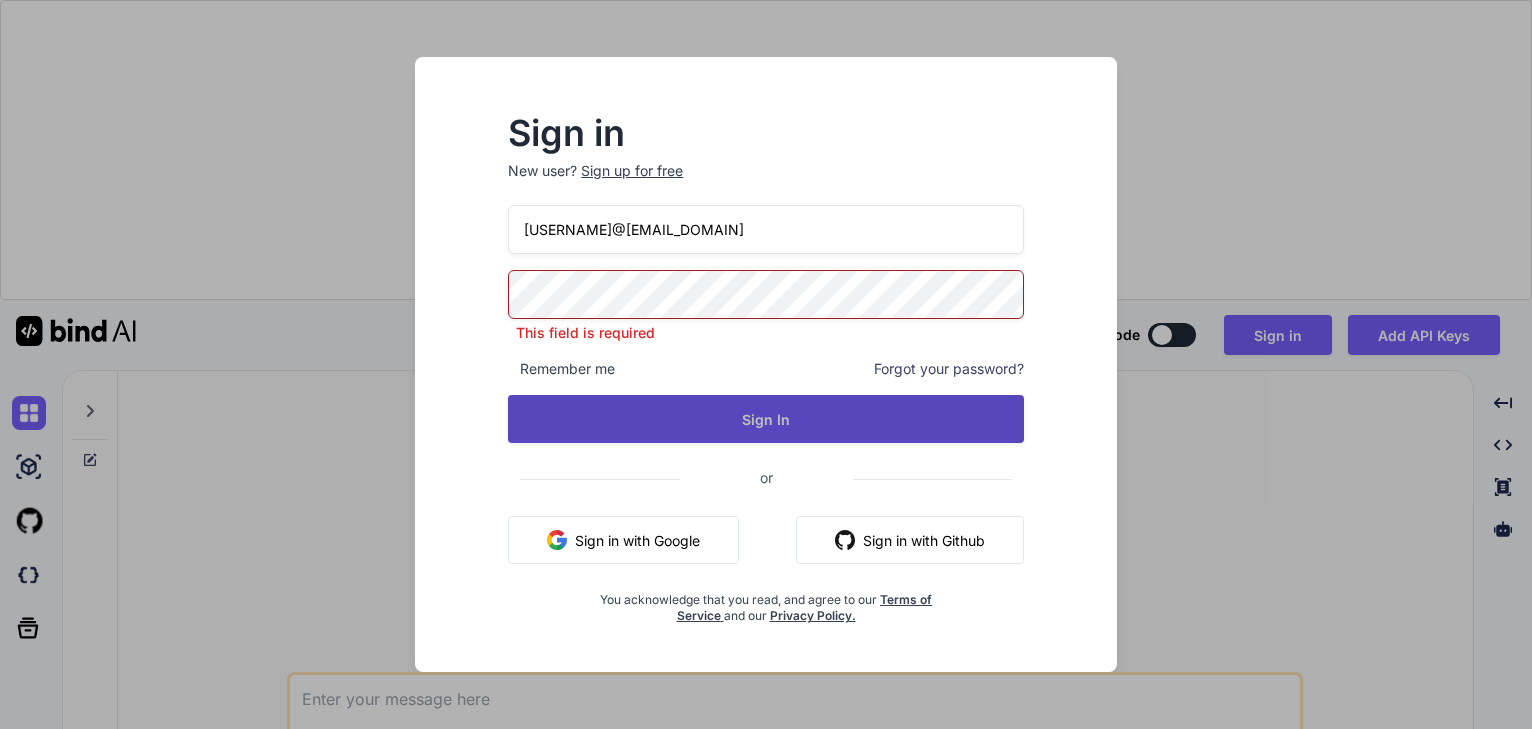 click on "Sign In" at bounding box center [766, 419] 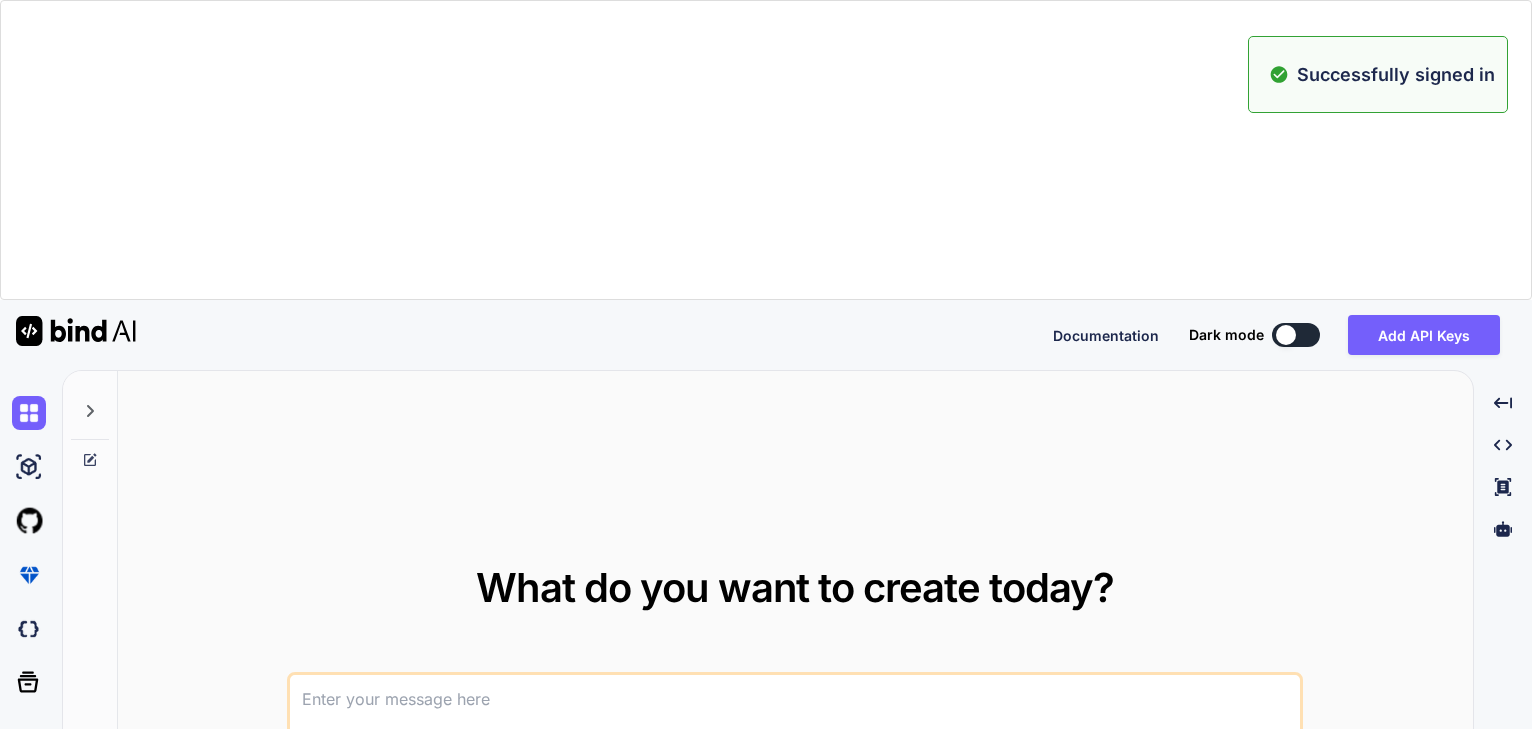 type on "x" 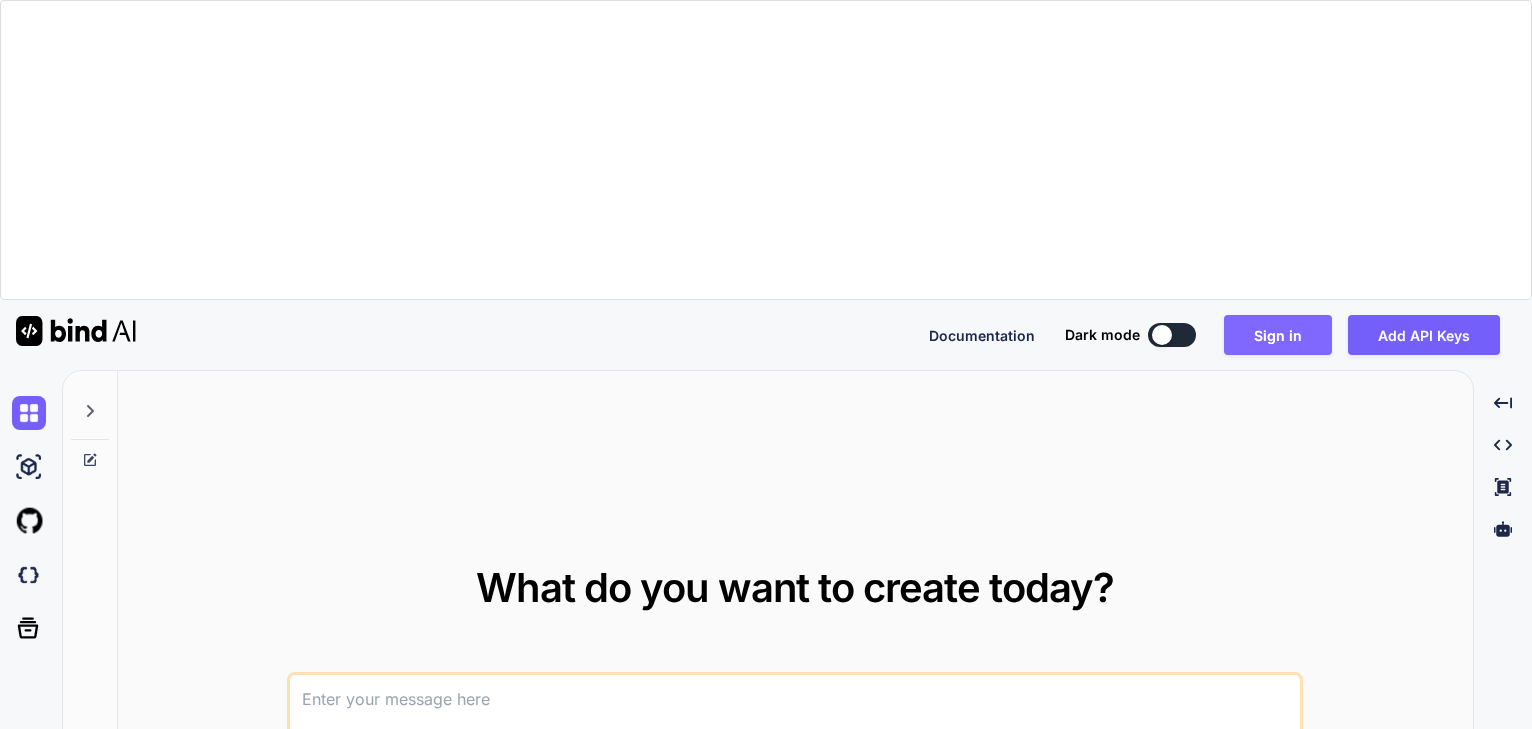 click on "Sign in" at bounding box center (1278, 335) 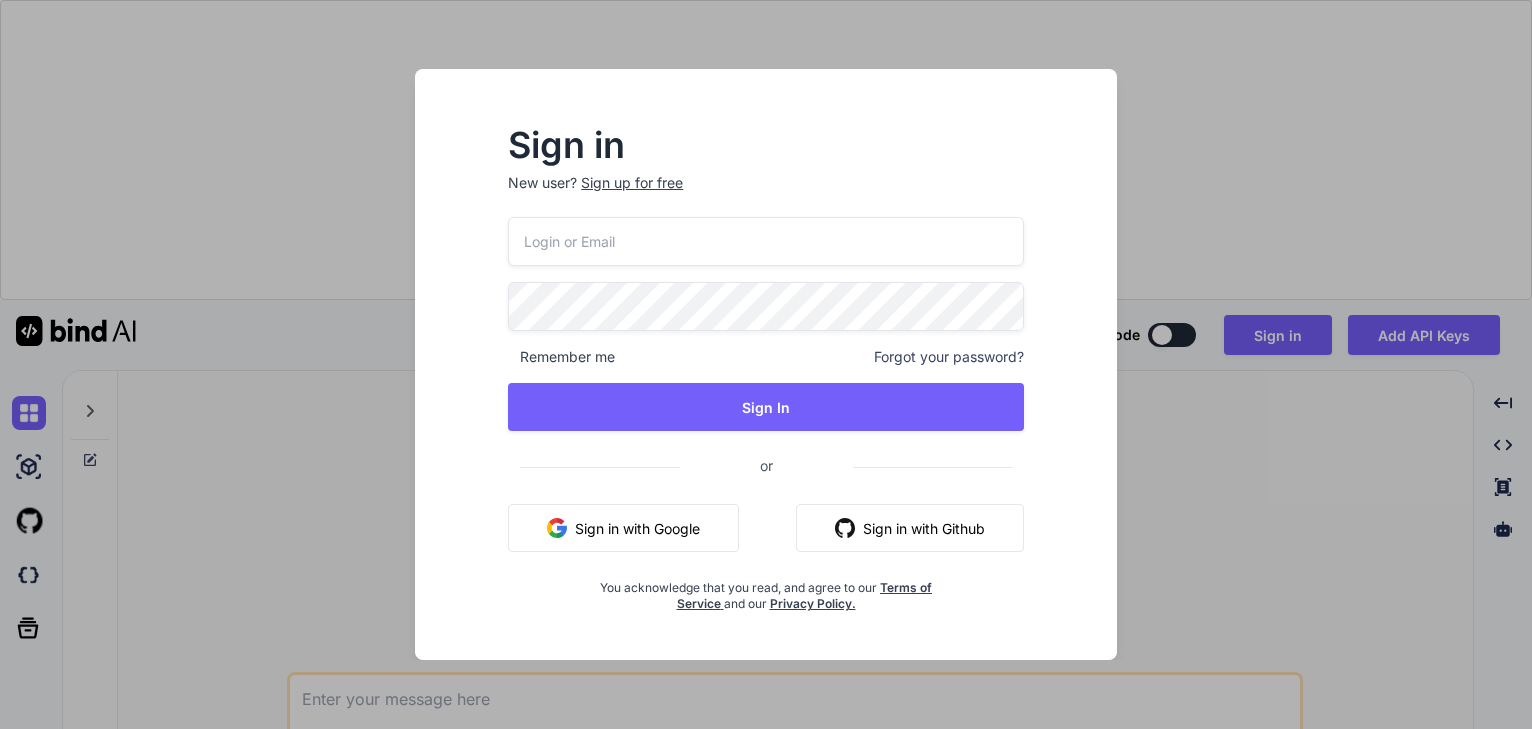 click at bounding box center [766, 241] 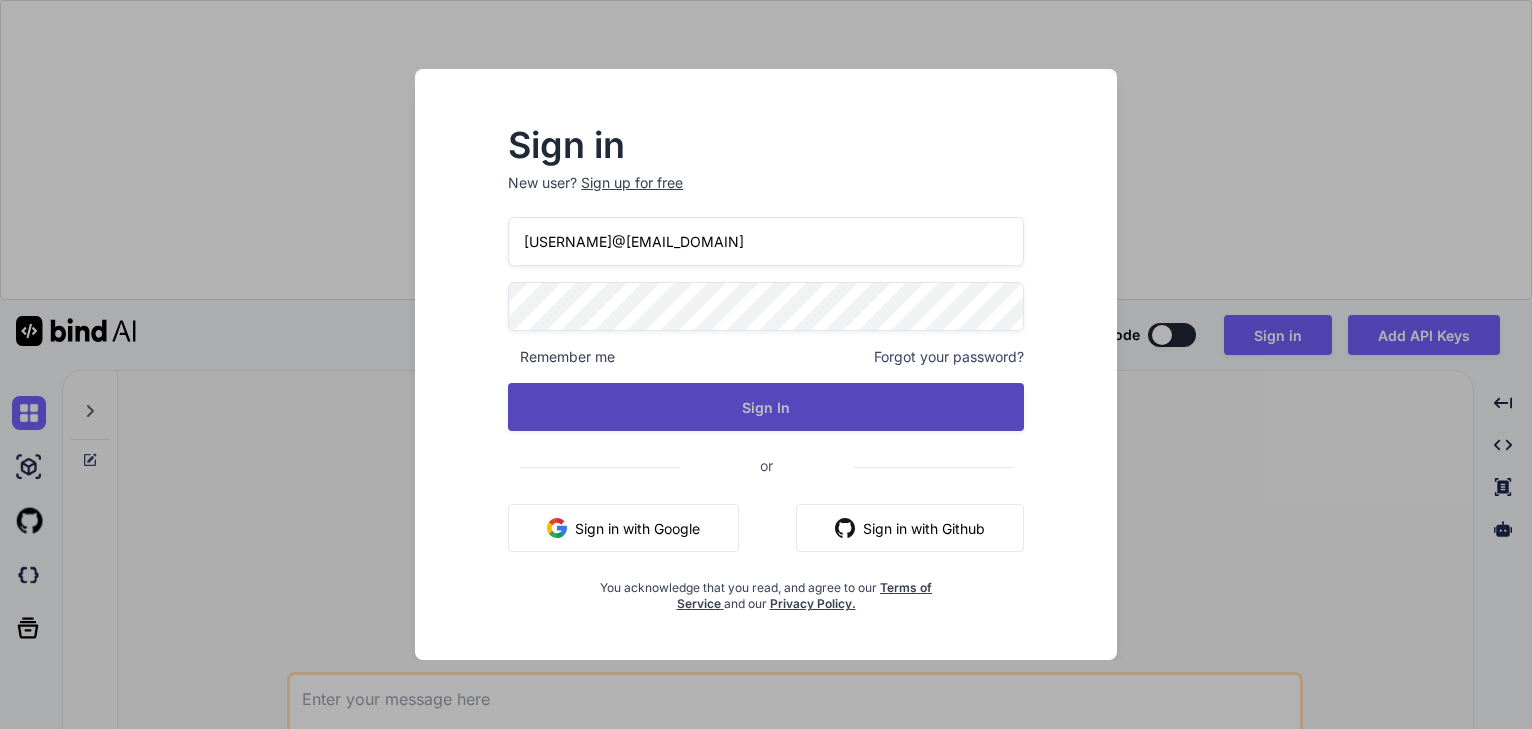 click on "Sign In" at bounding box center [766, 407] 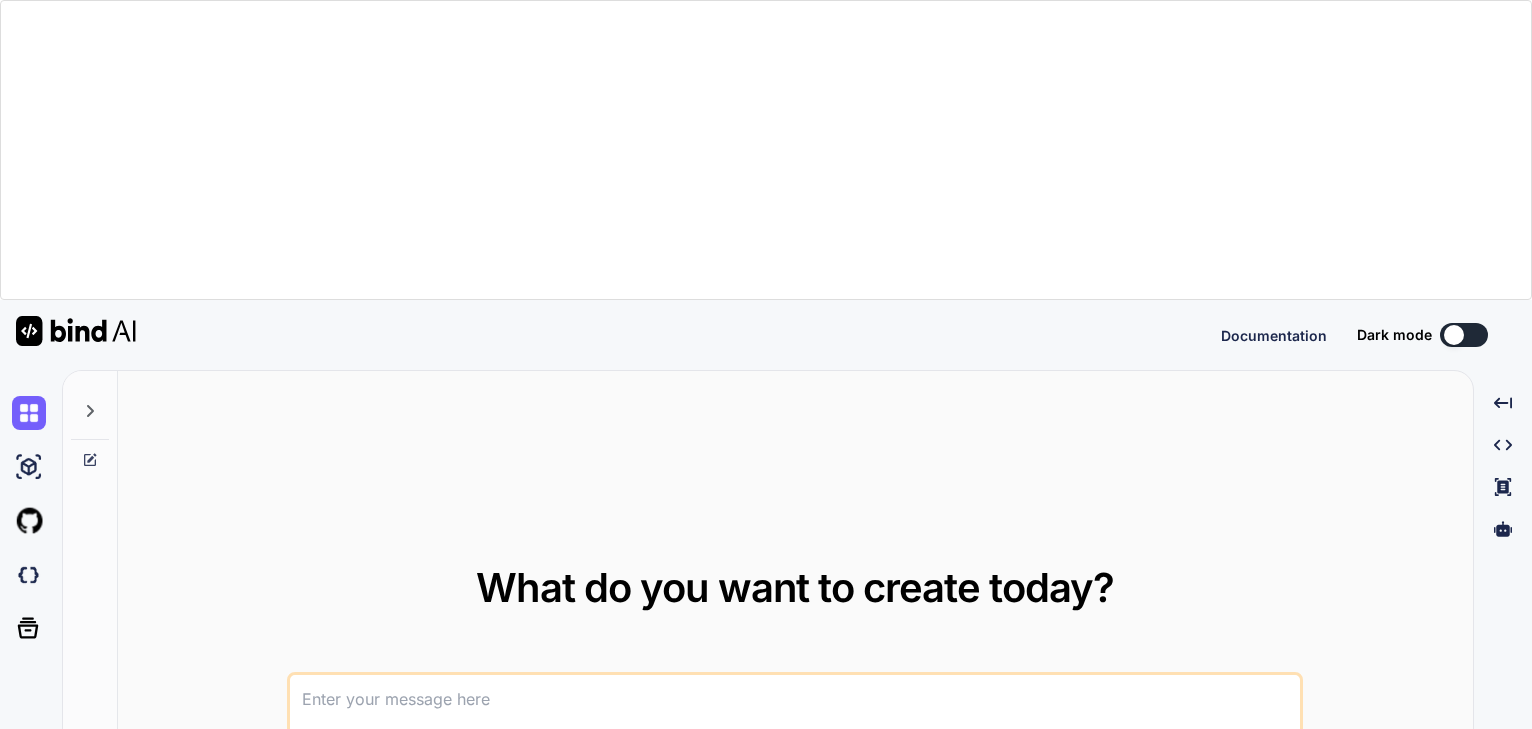 scroll, scrollTop: 0, scrollLeft: 0, axis: both 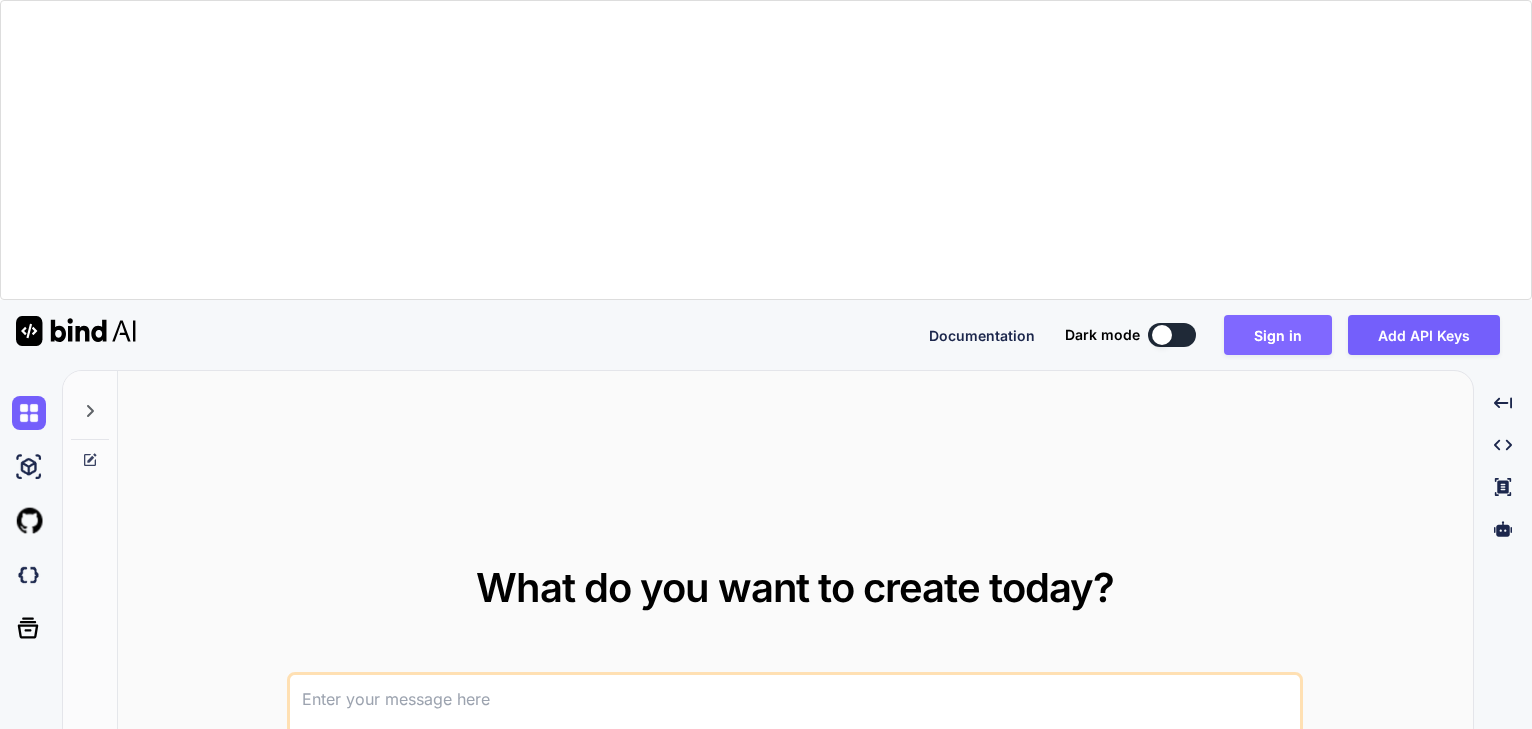 click on "Sign in" at bounding box center (1278, 335) 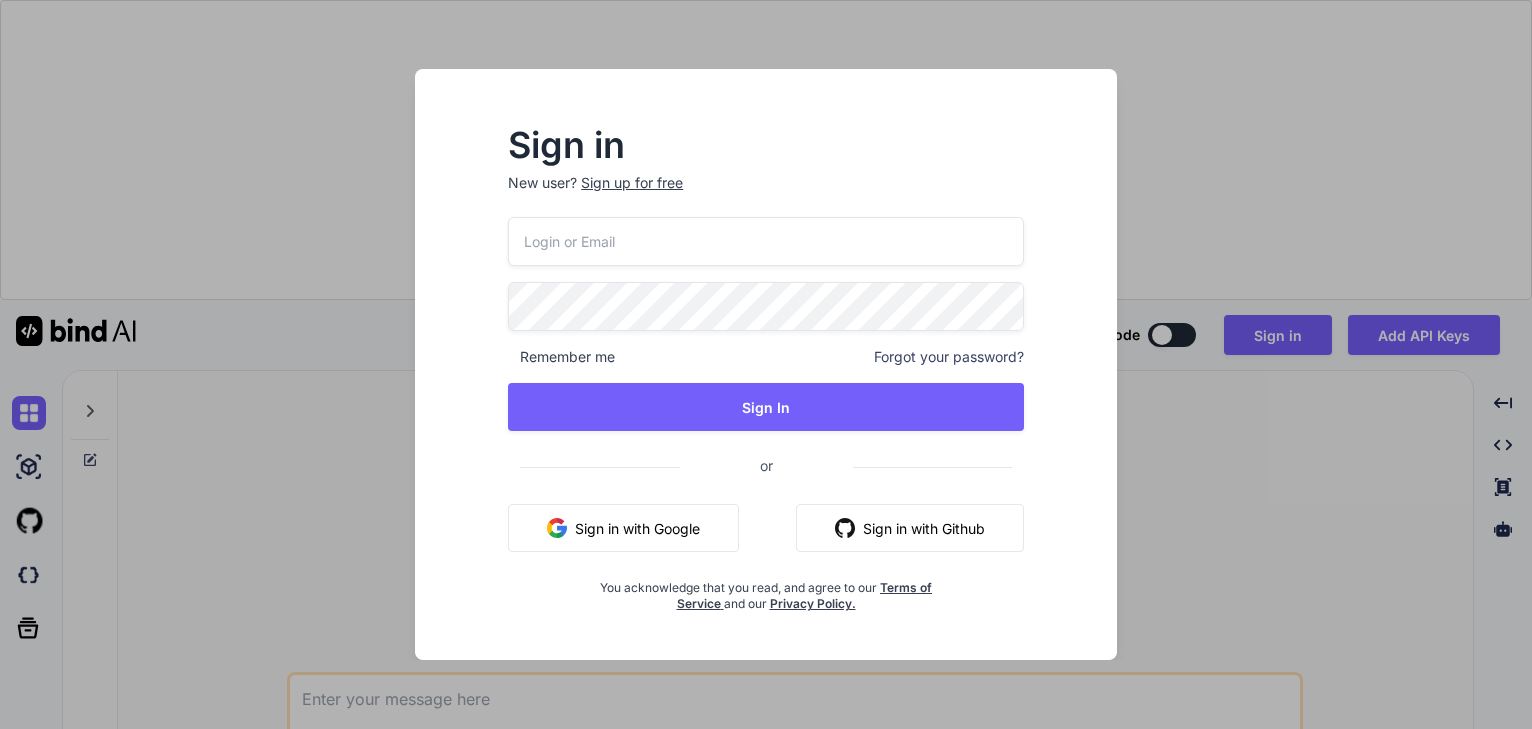 click at bounding box center (766, 241) 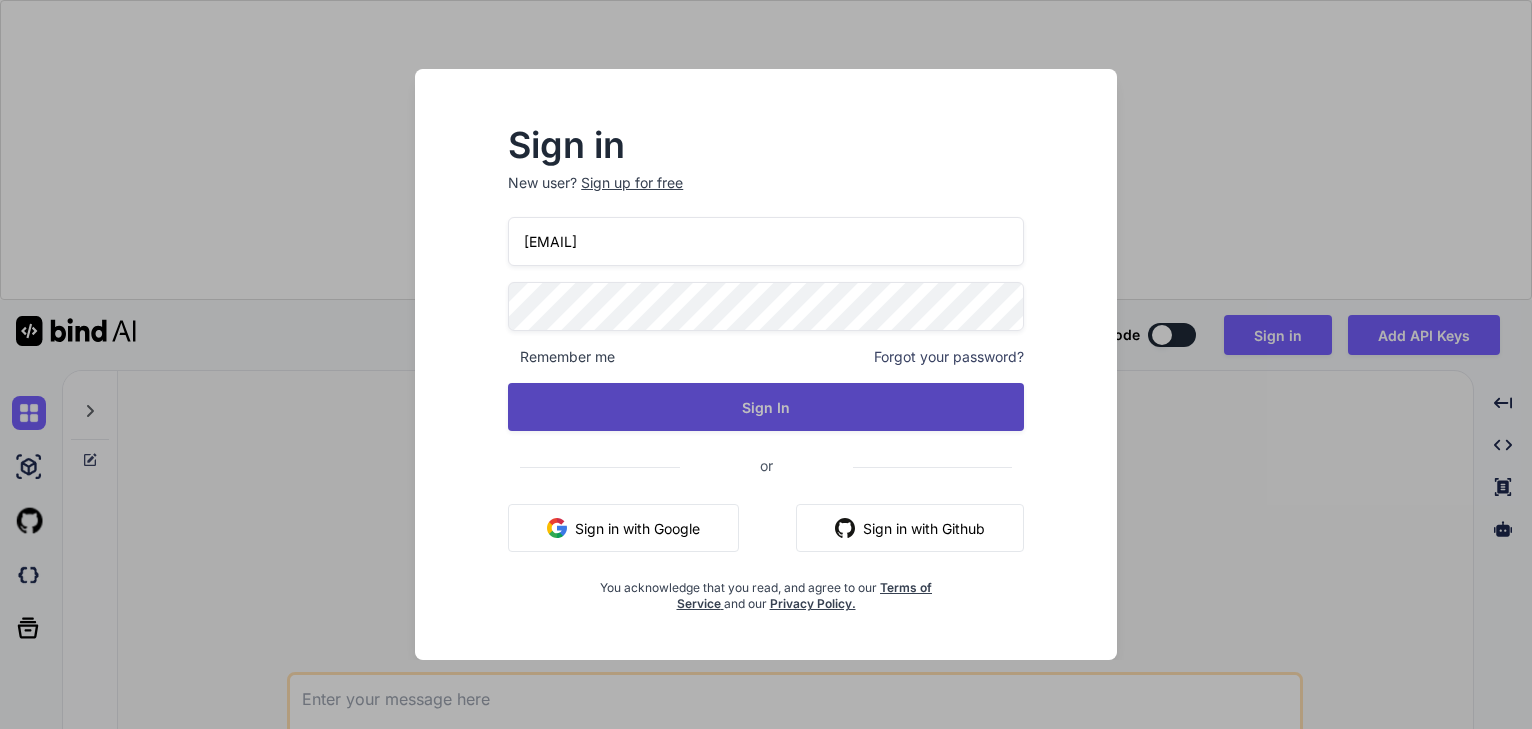 click on "Sign In" at bounding box center (766, 407) 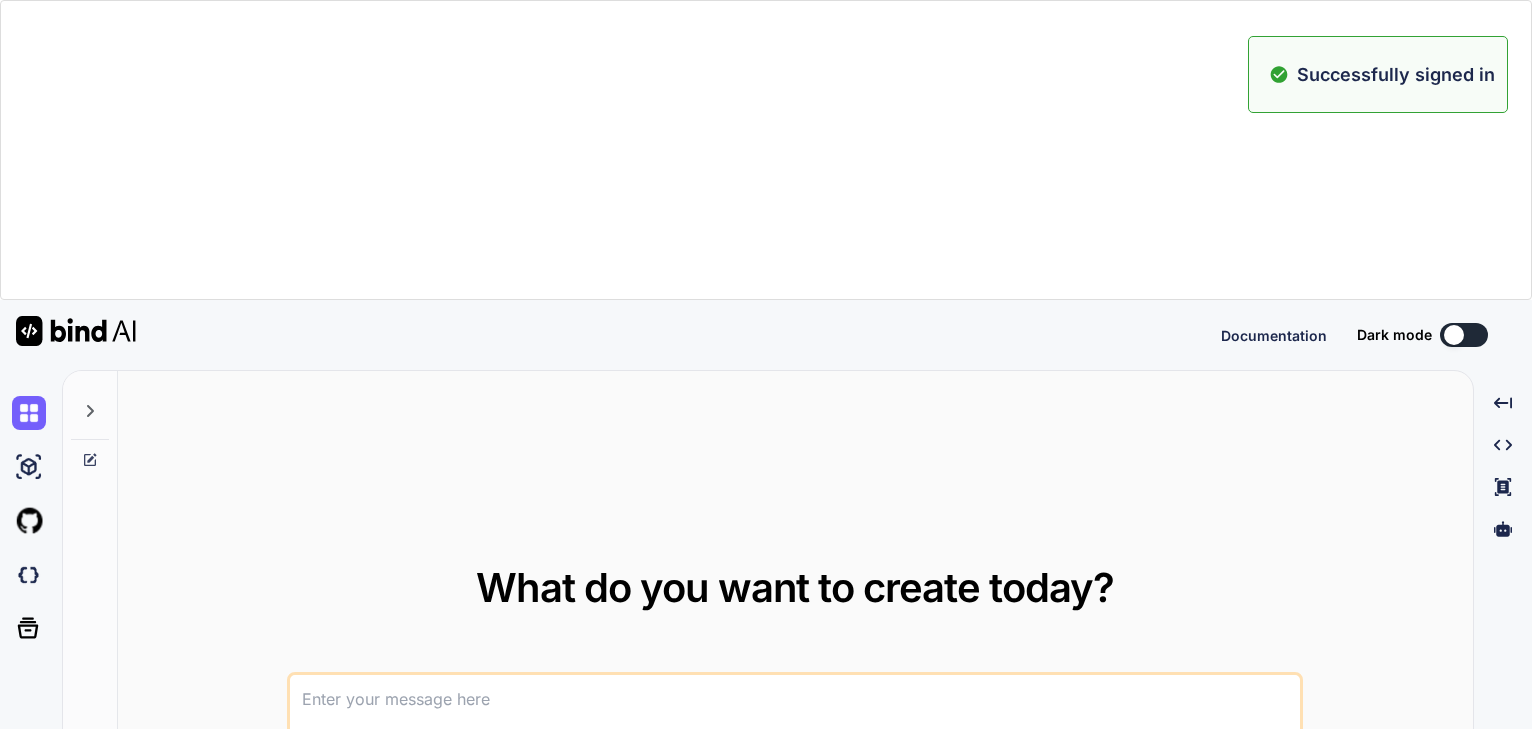 type on "x" 